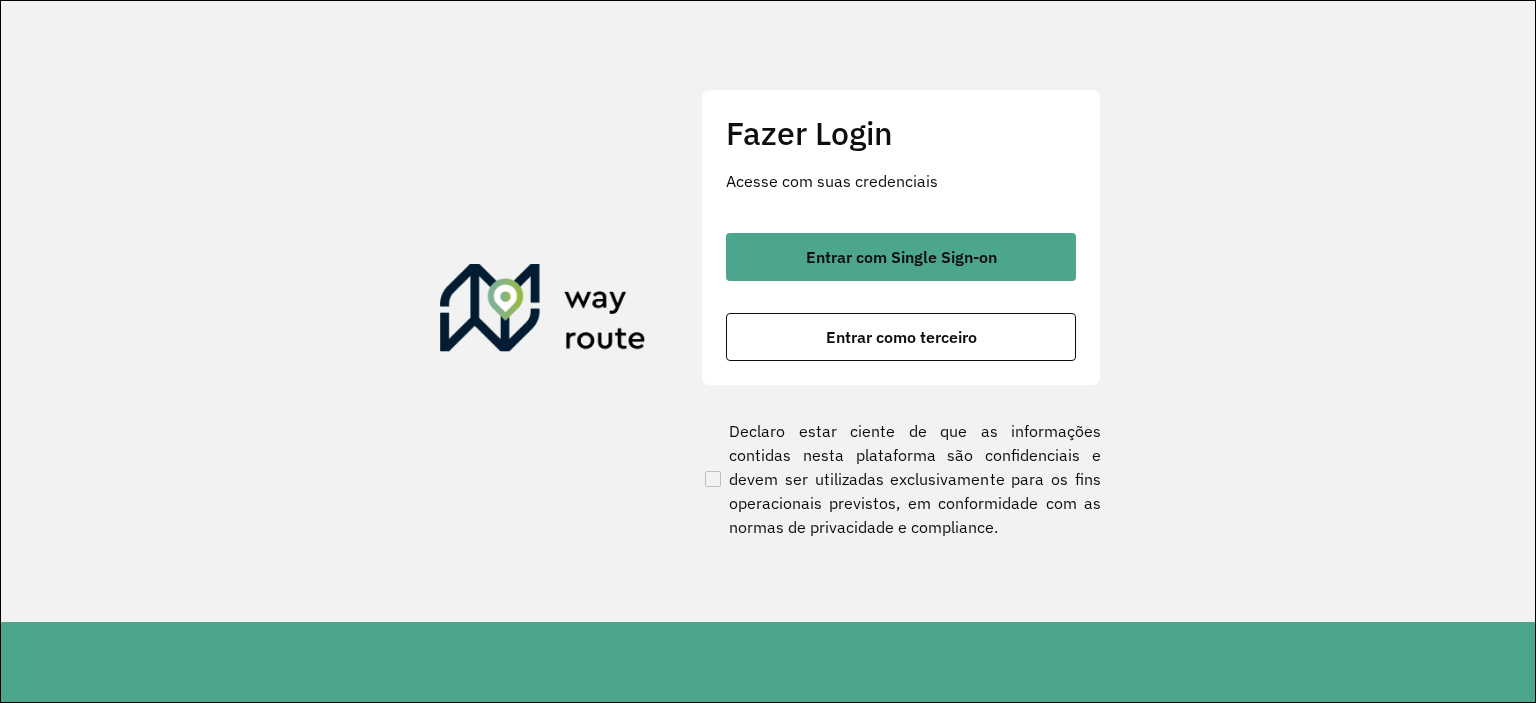 scroll, scrollTop: 0, scrollLeft: 0, axis: both 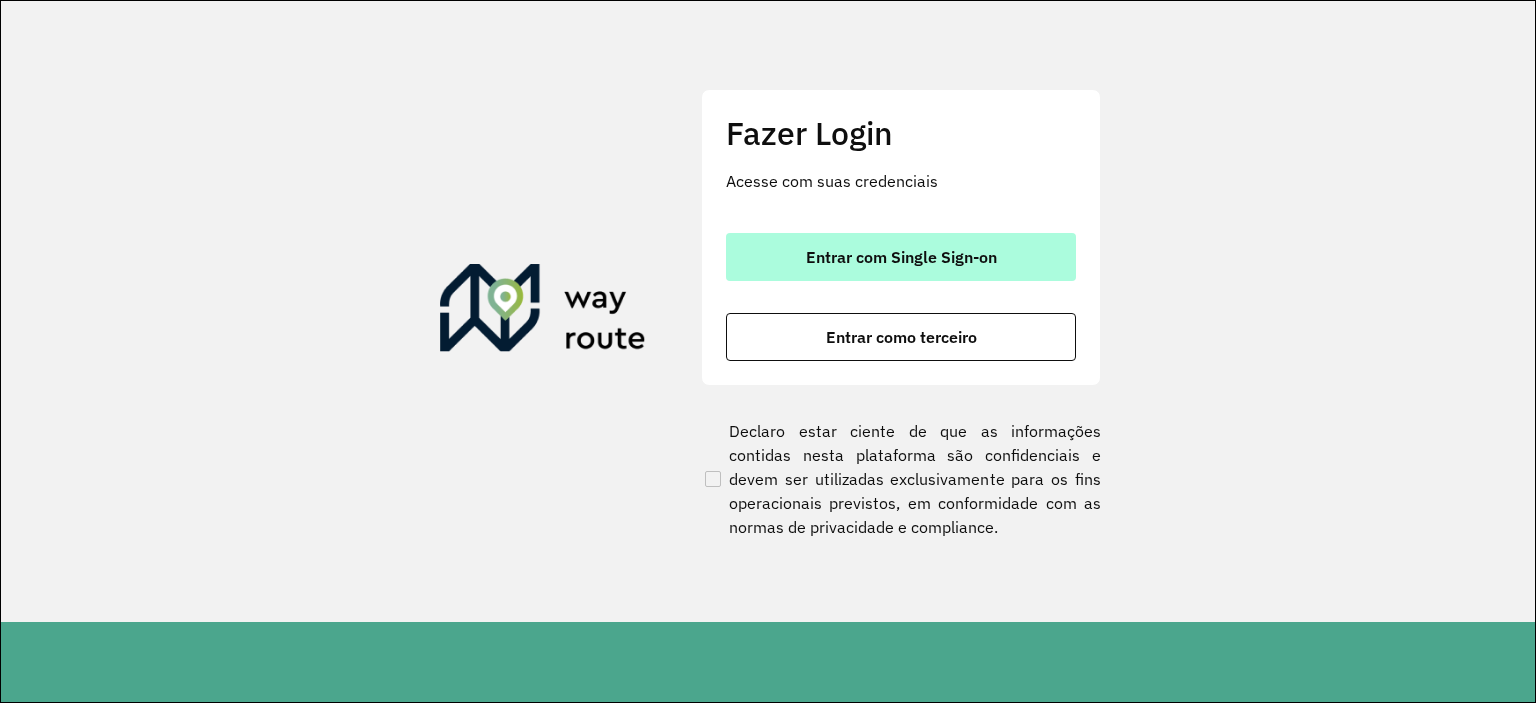click on "Entrar com Single Sign-on" at bounding box center (901, 257) 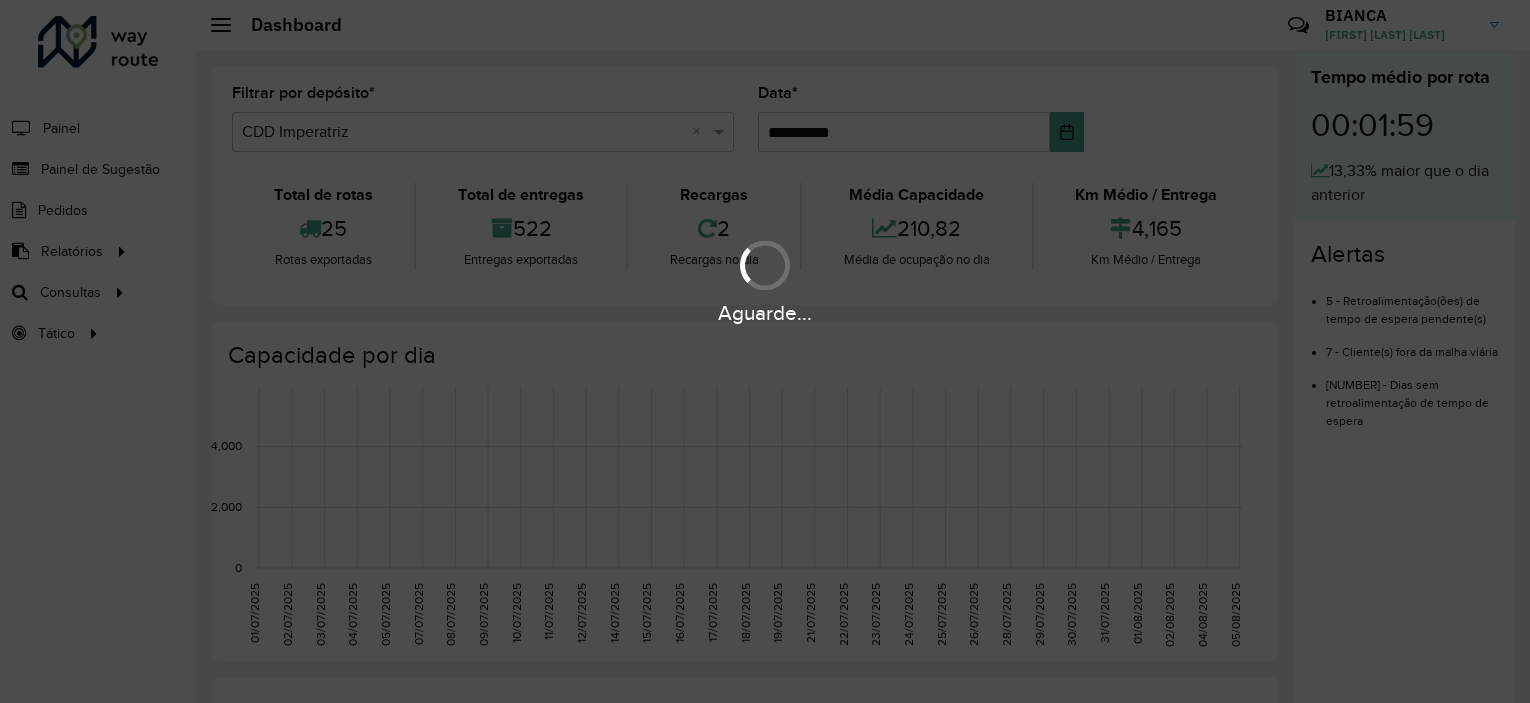 scroll, scrollTop: 0, scrollLeft: 0, axis: both 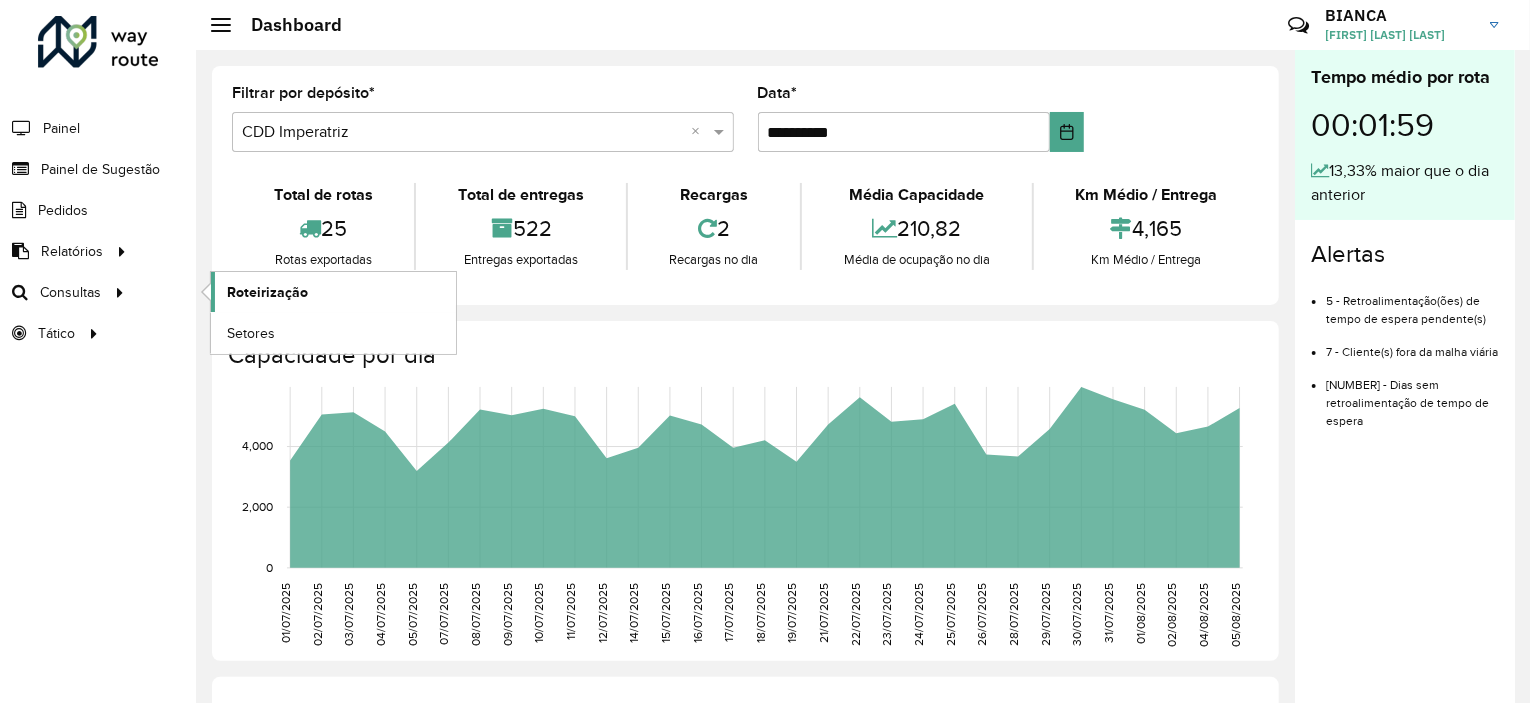 click on "Roteirização" 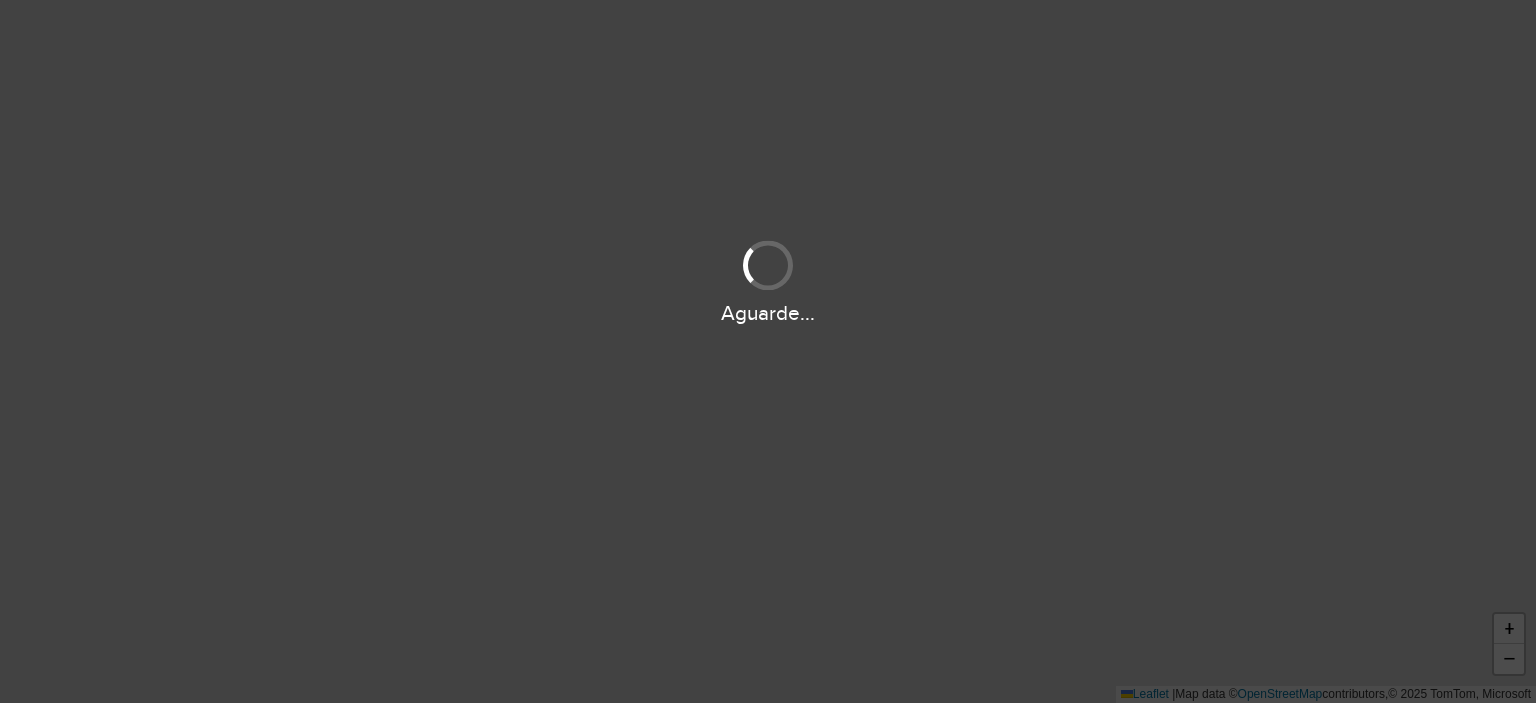scroll, scrollTop: 0, scrollLeft: 0, axis: both 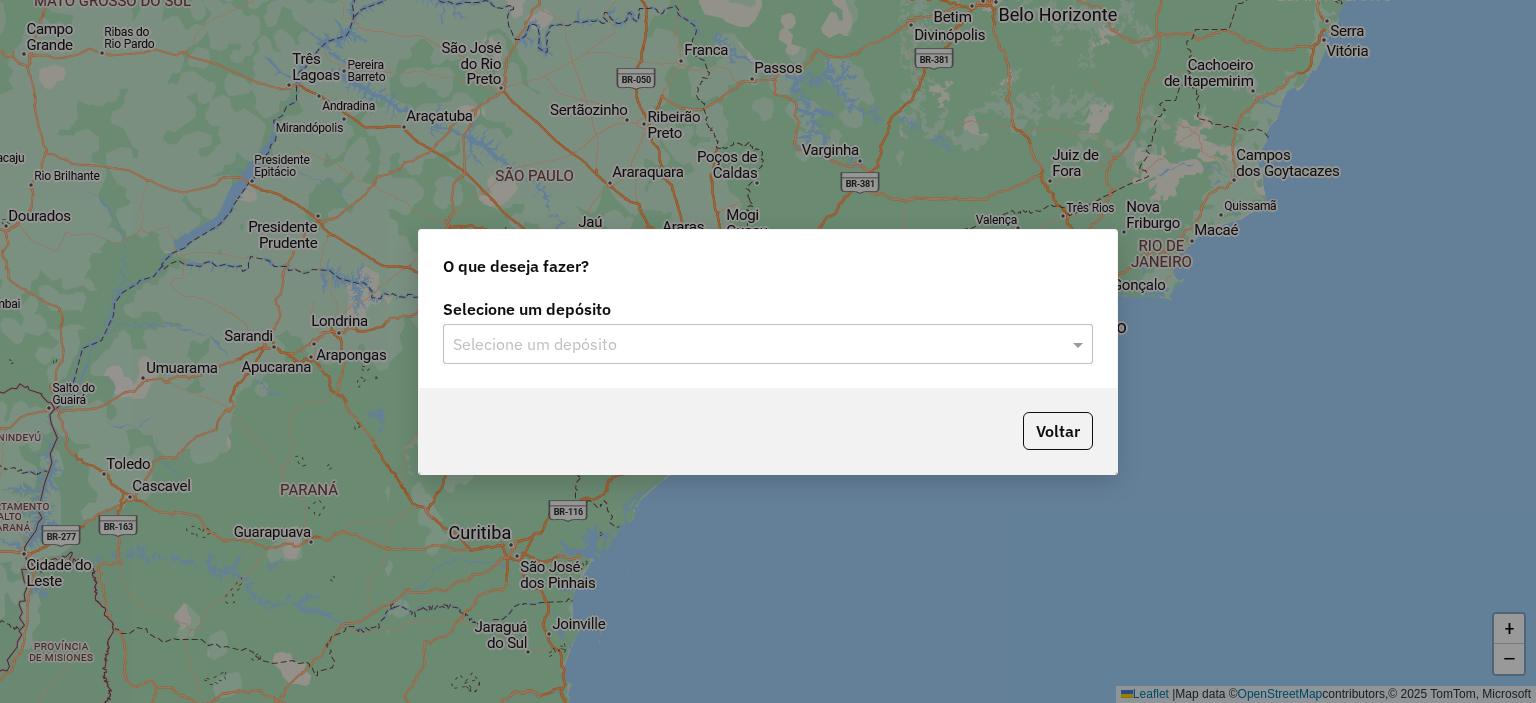 click 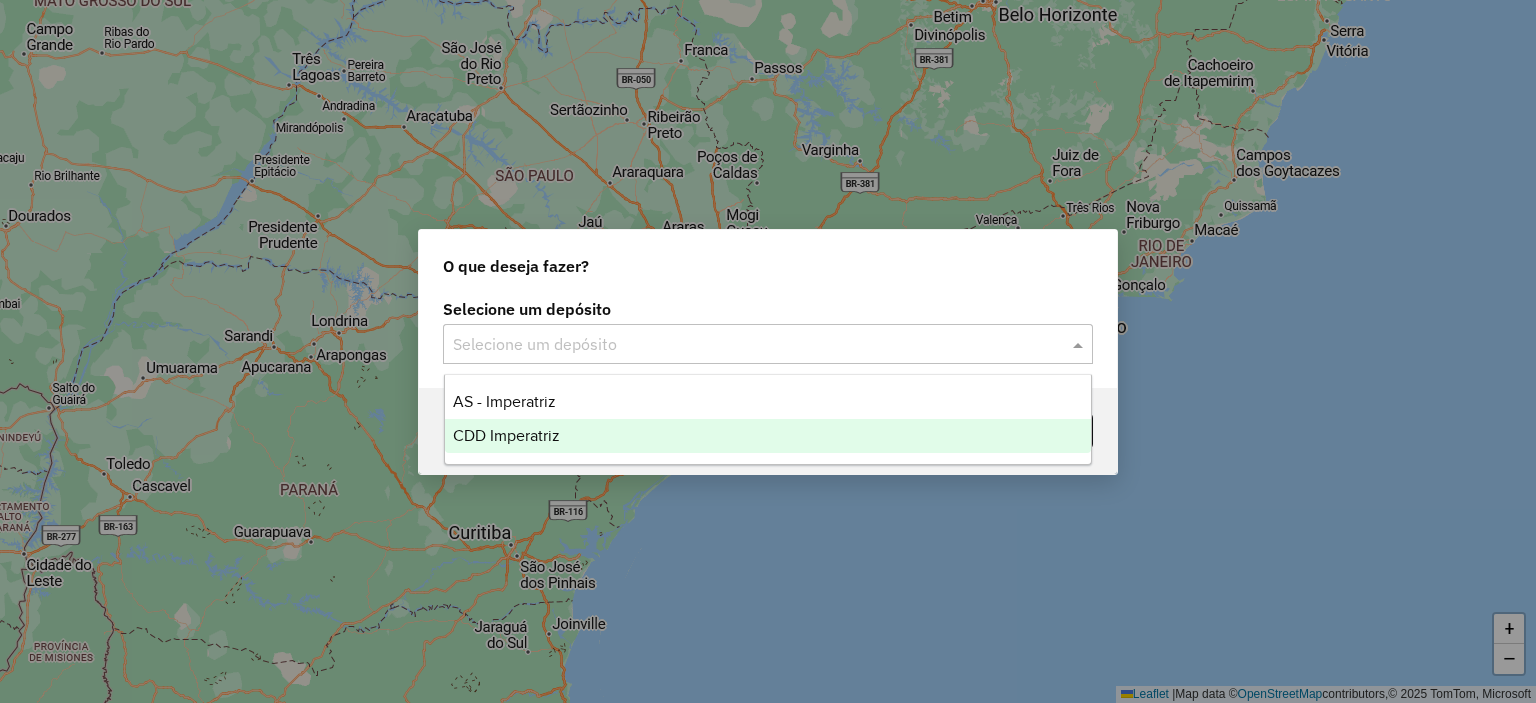 click on "CDD Imperatriz" at bounding box center (506, 435) 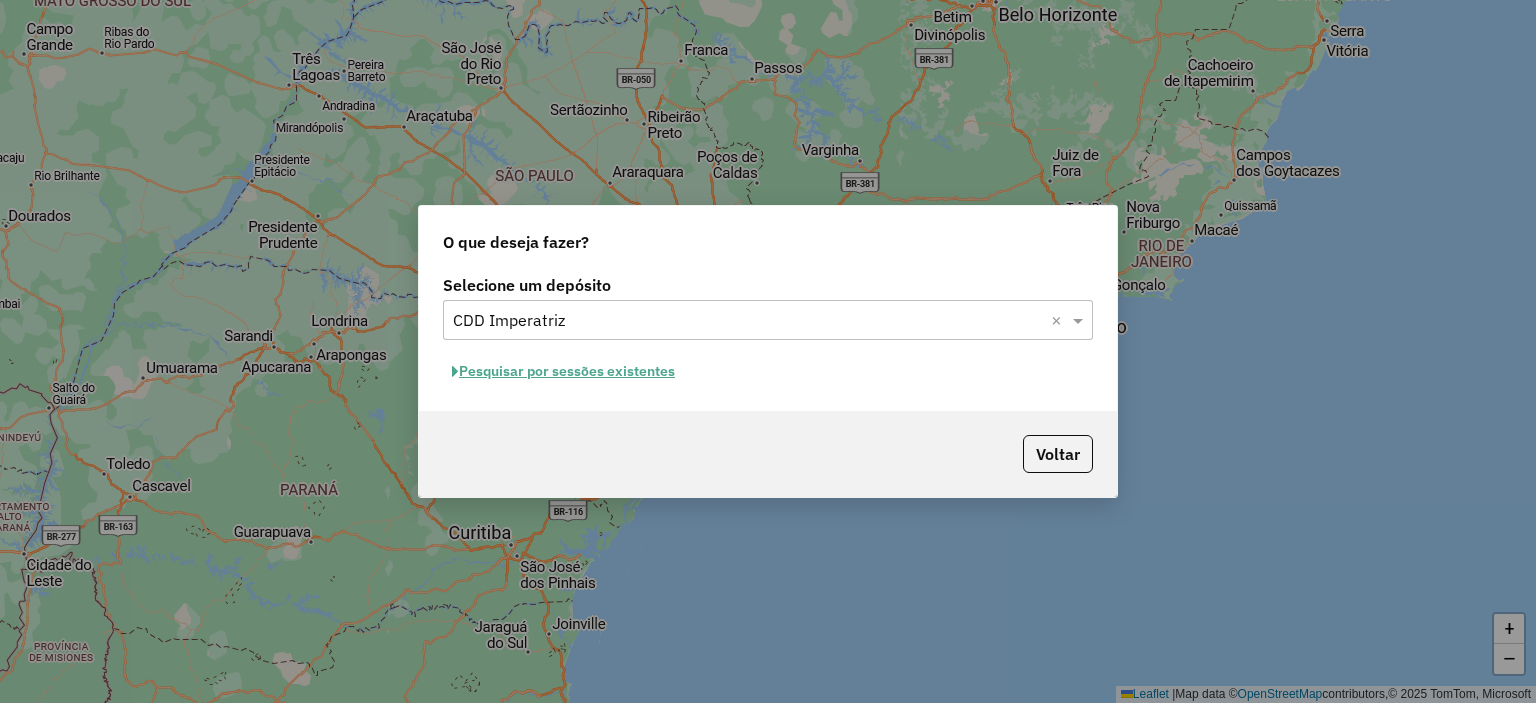 click on "Pesquisar por sessões existentes" 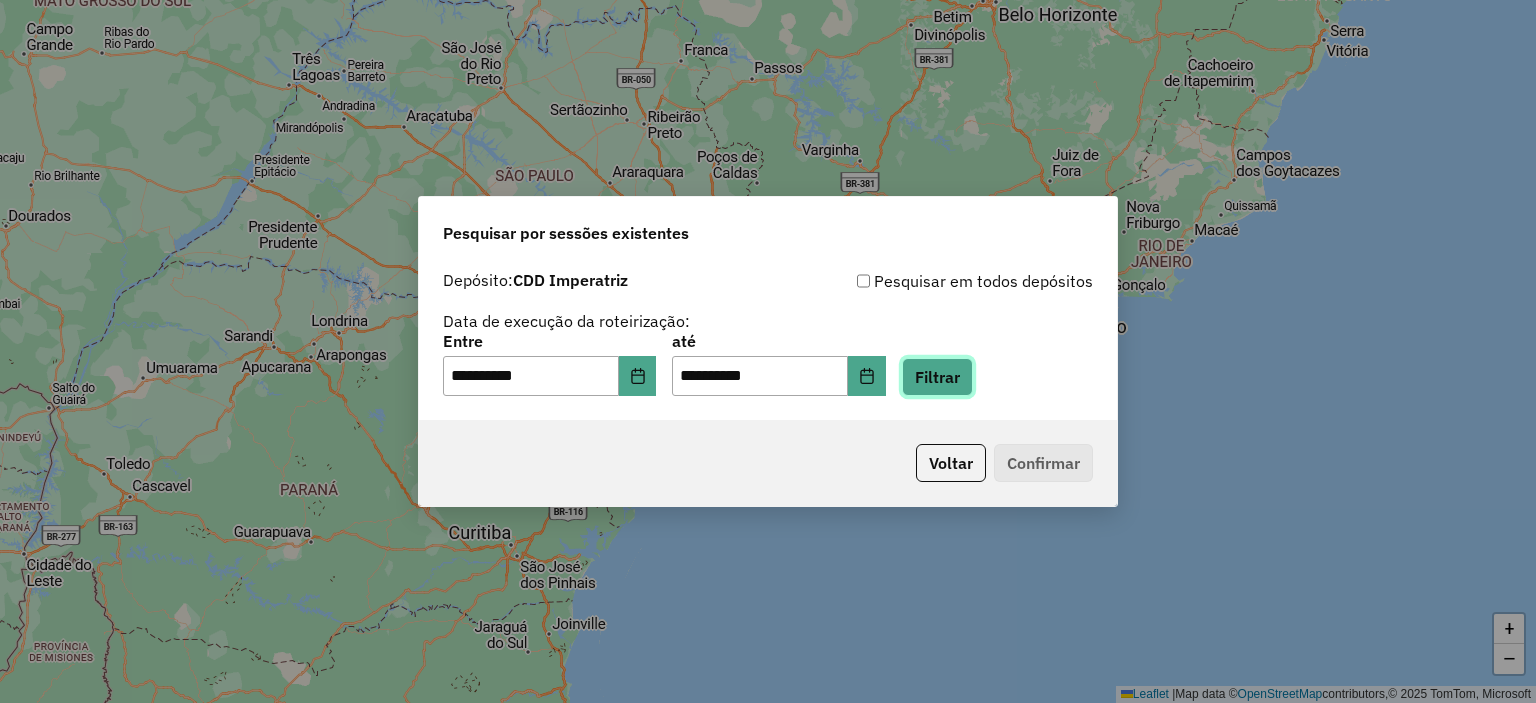 click on "Filtrar" 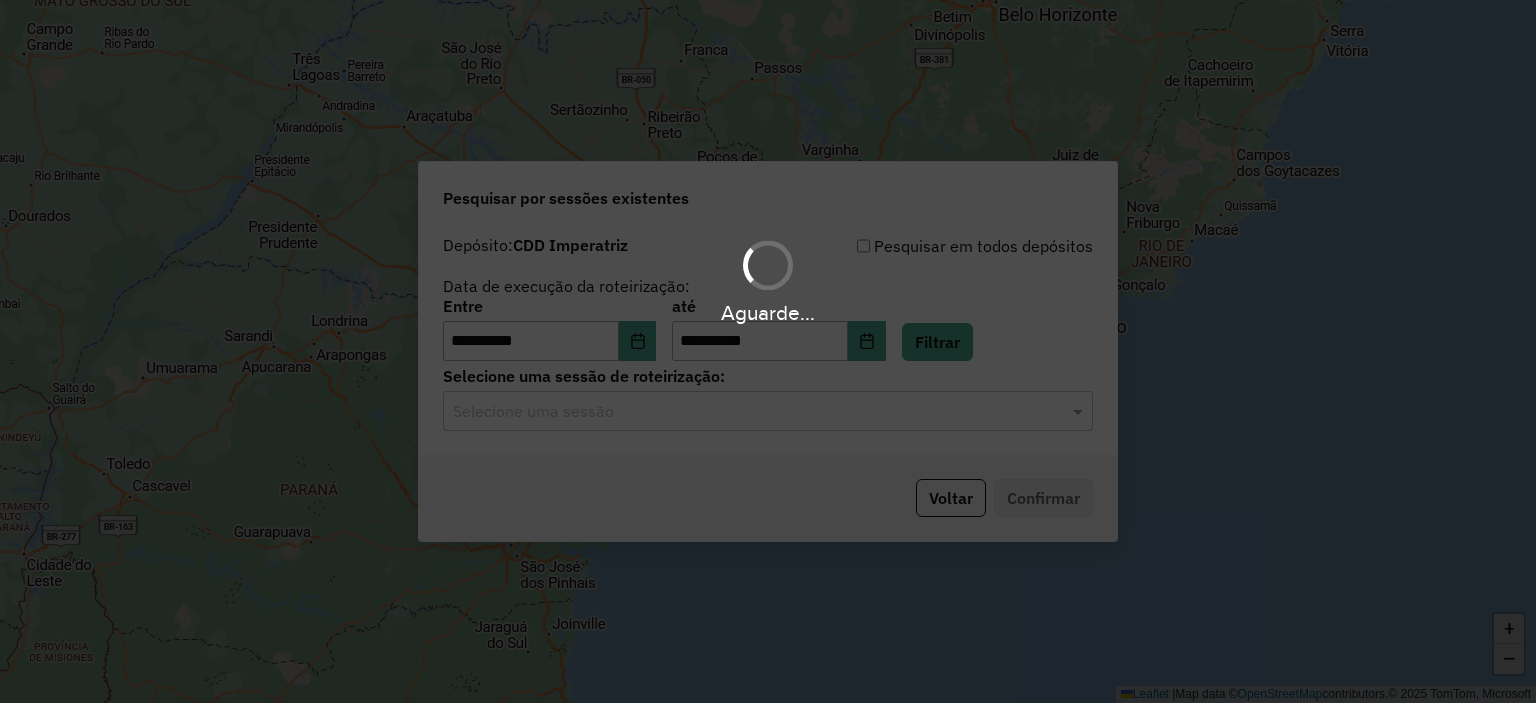 click 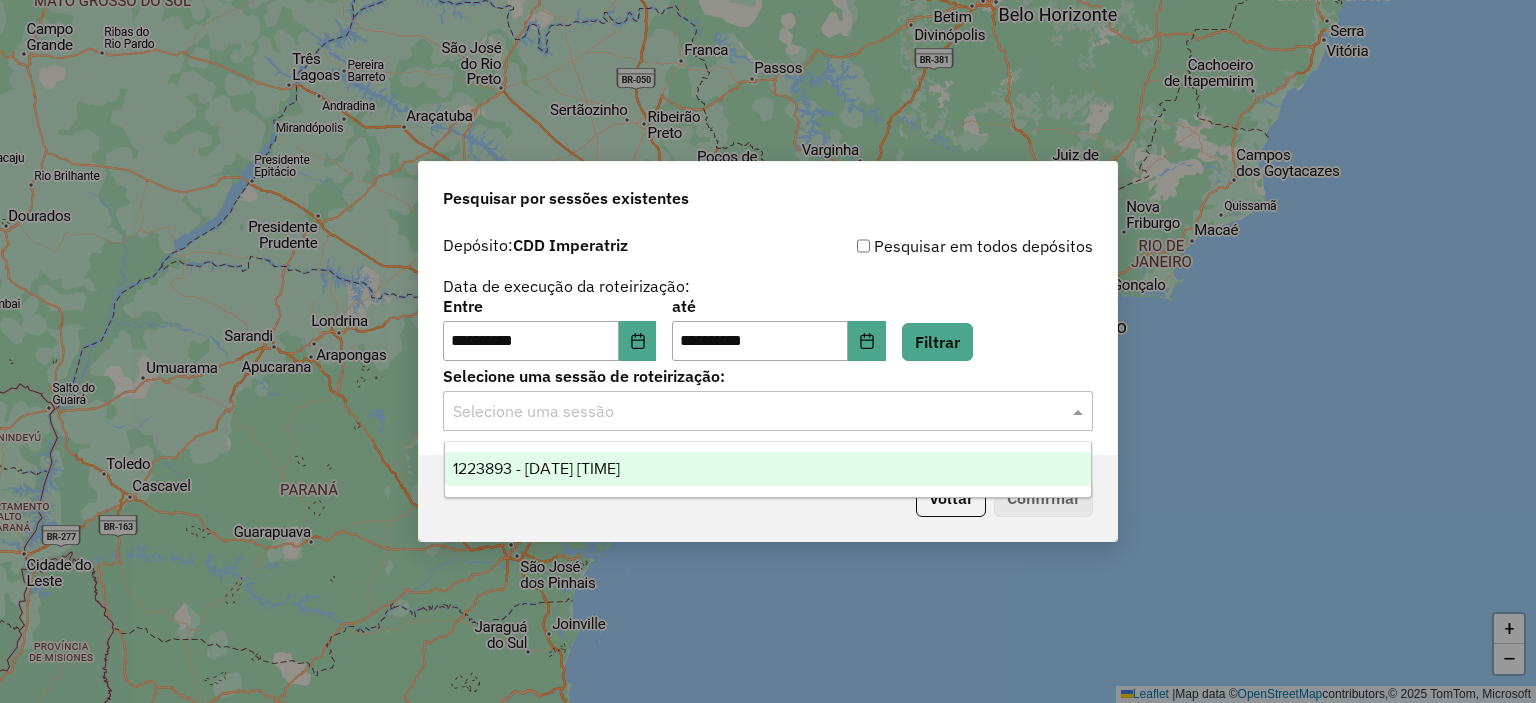 click on "1223893 - 05/08/2025 18:39" at bounding box center [536, 468] 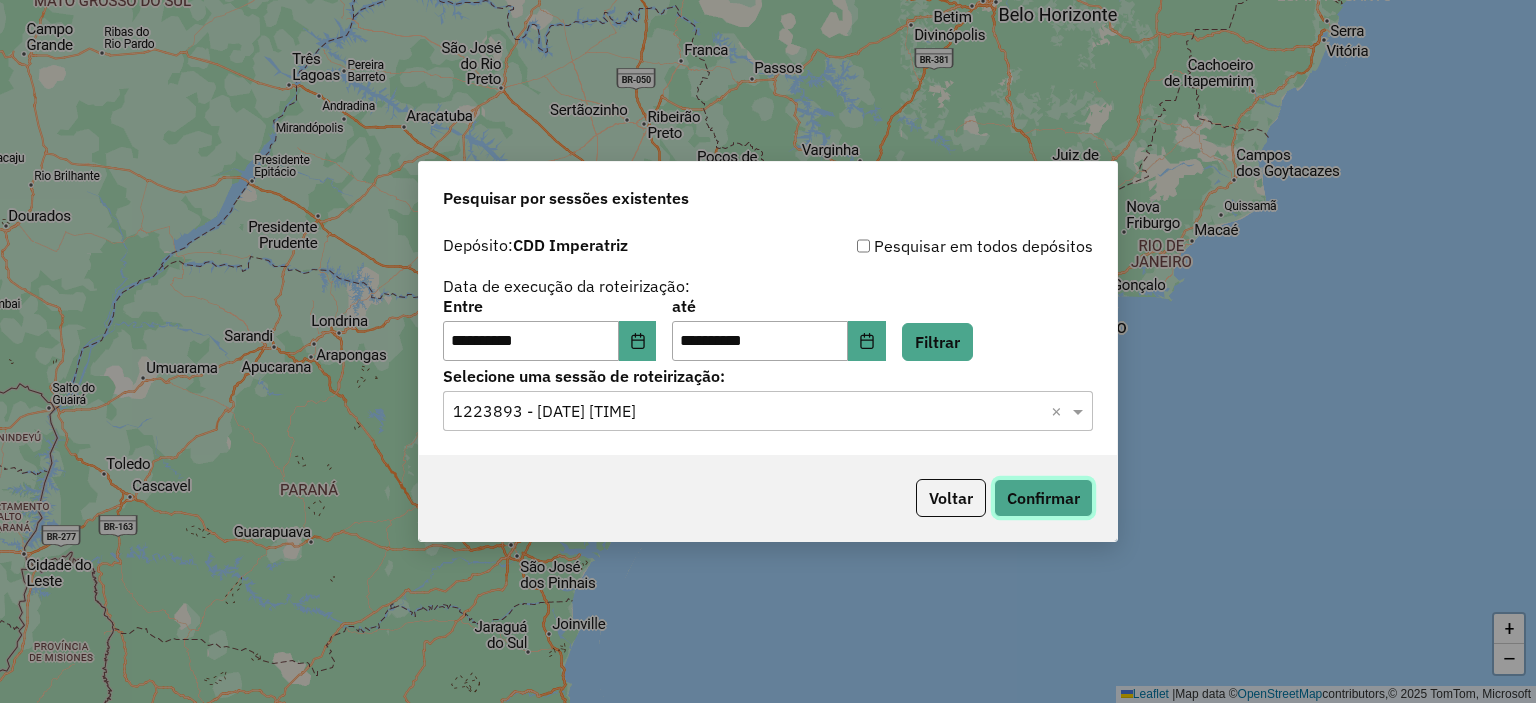 click on "Confirmar" 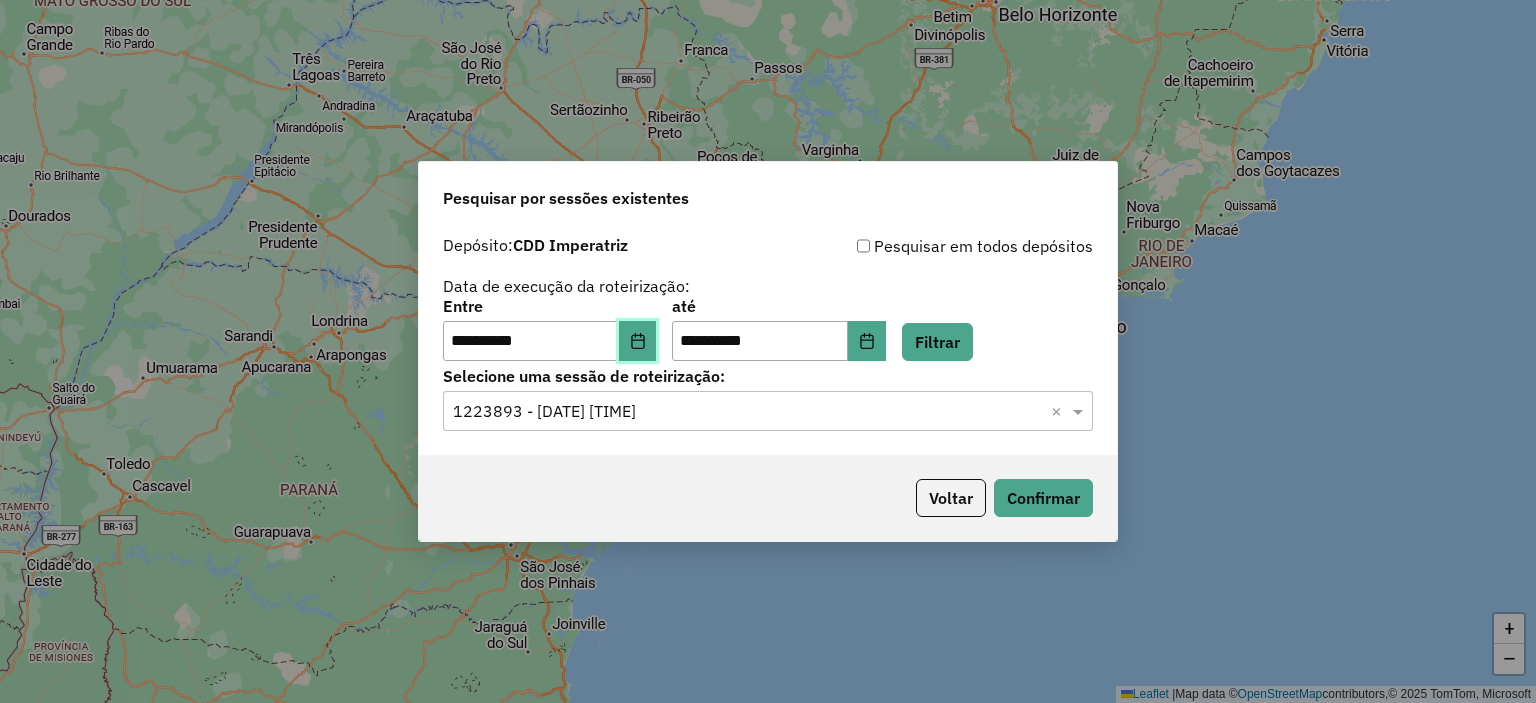 click 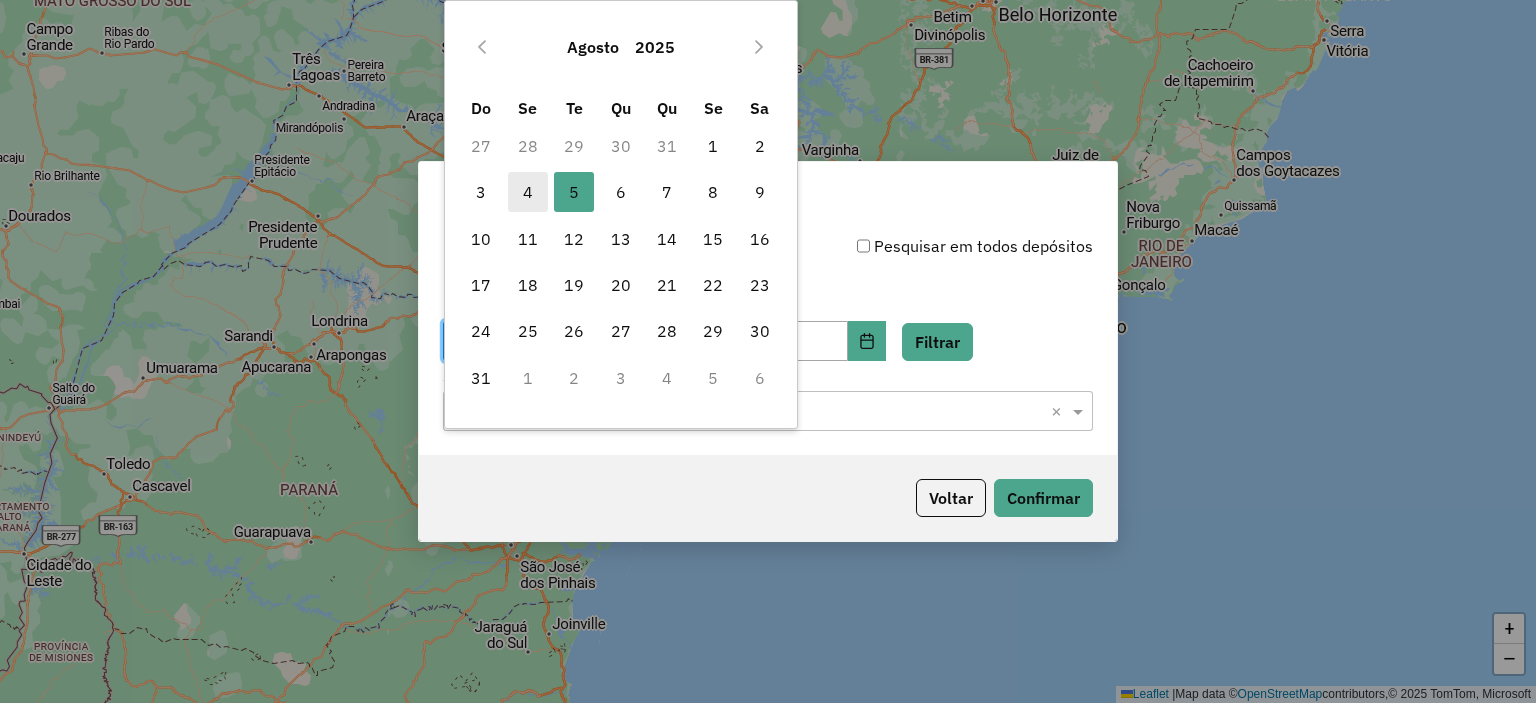 click on "4" at bounding box center [528, 192] 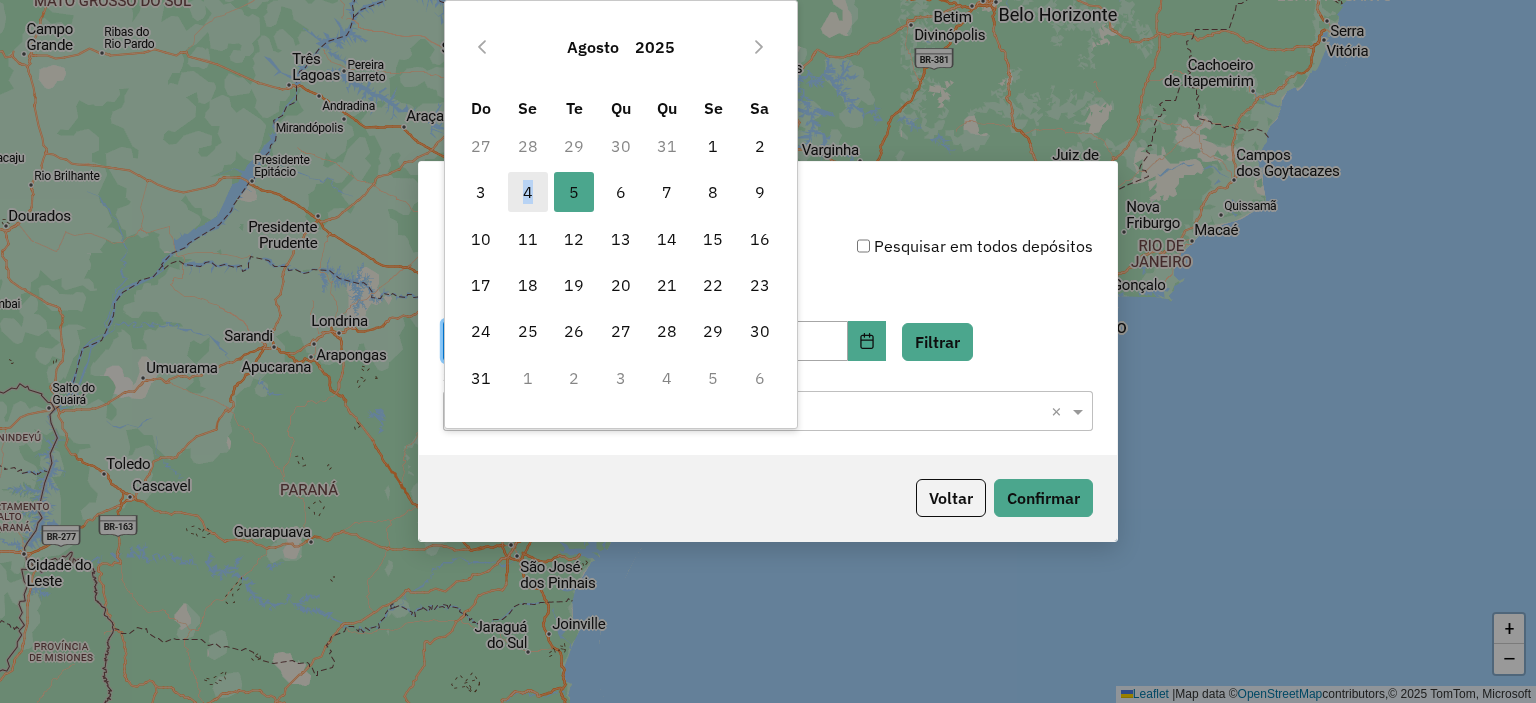 click on "4" at bounding box center (528, 192) 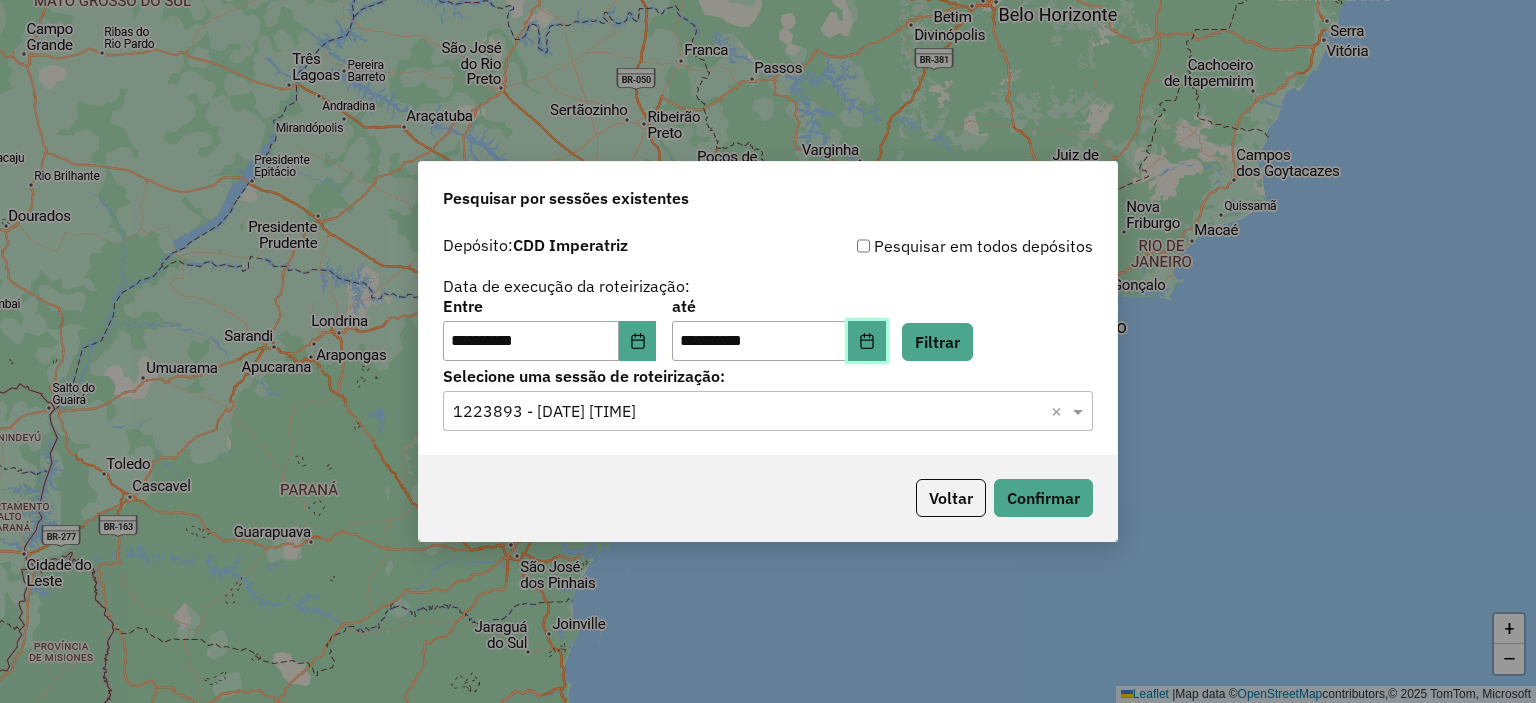 click at bounding box center (867, 341) 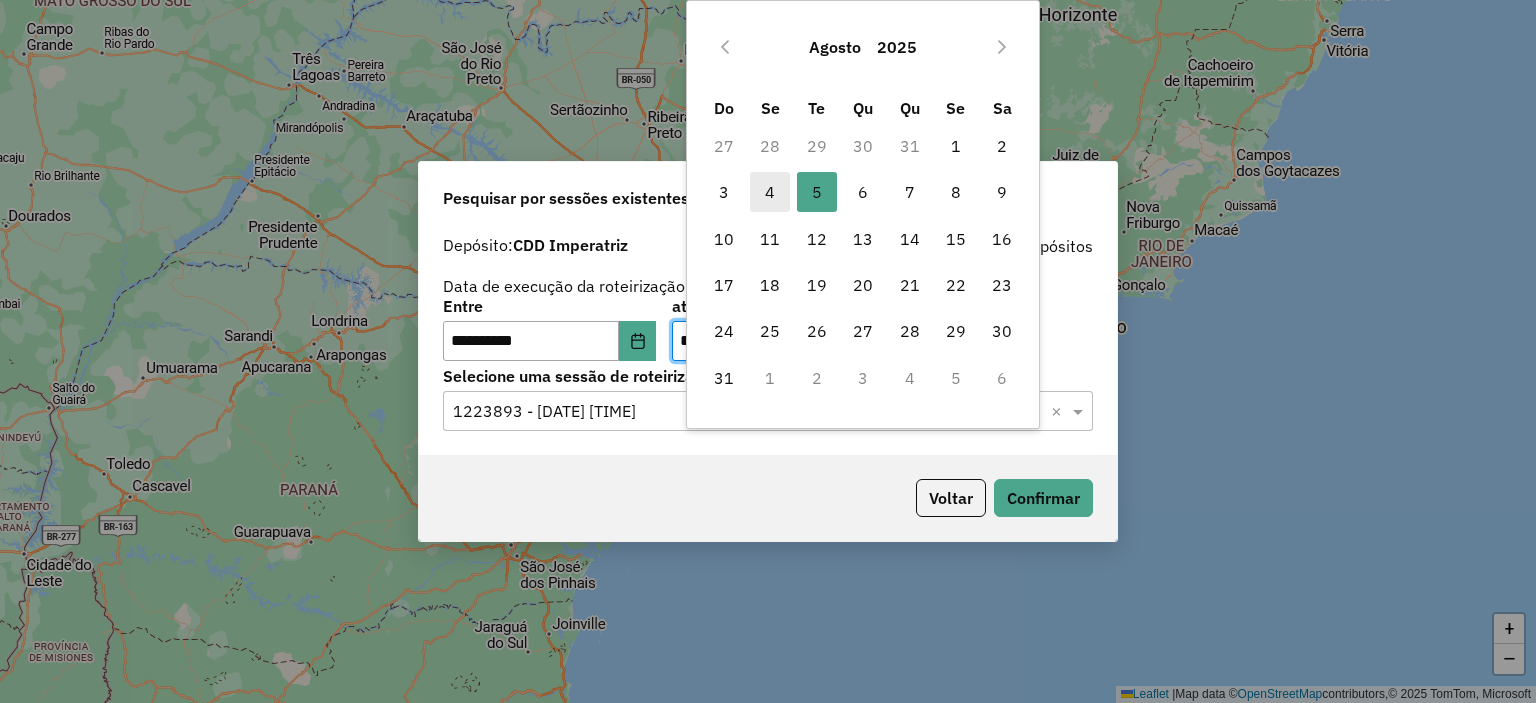 click on "4" at bounding box center [770, 192] 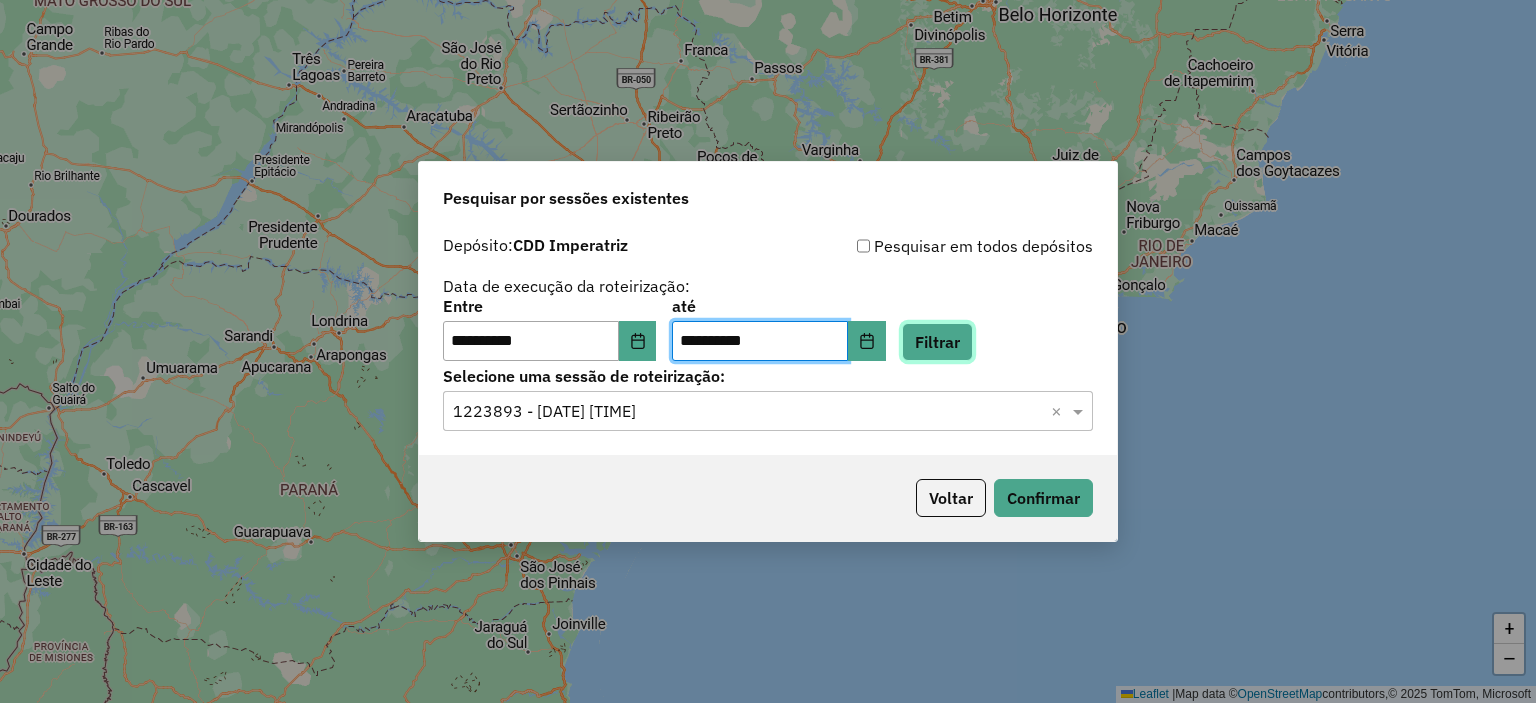 click on "Filtrar" 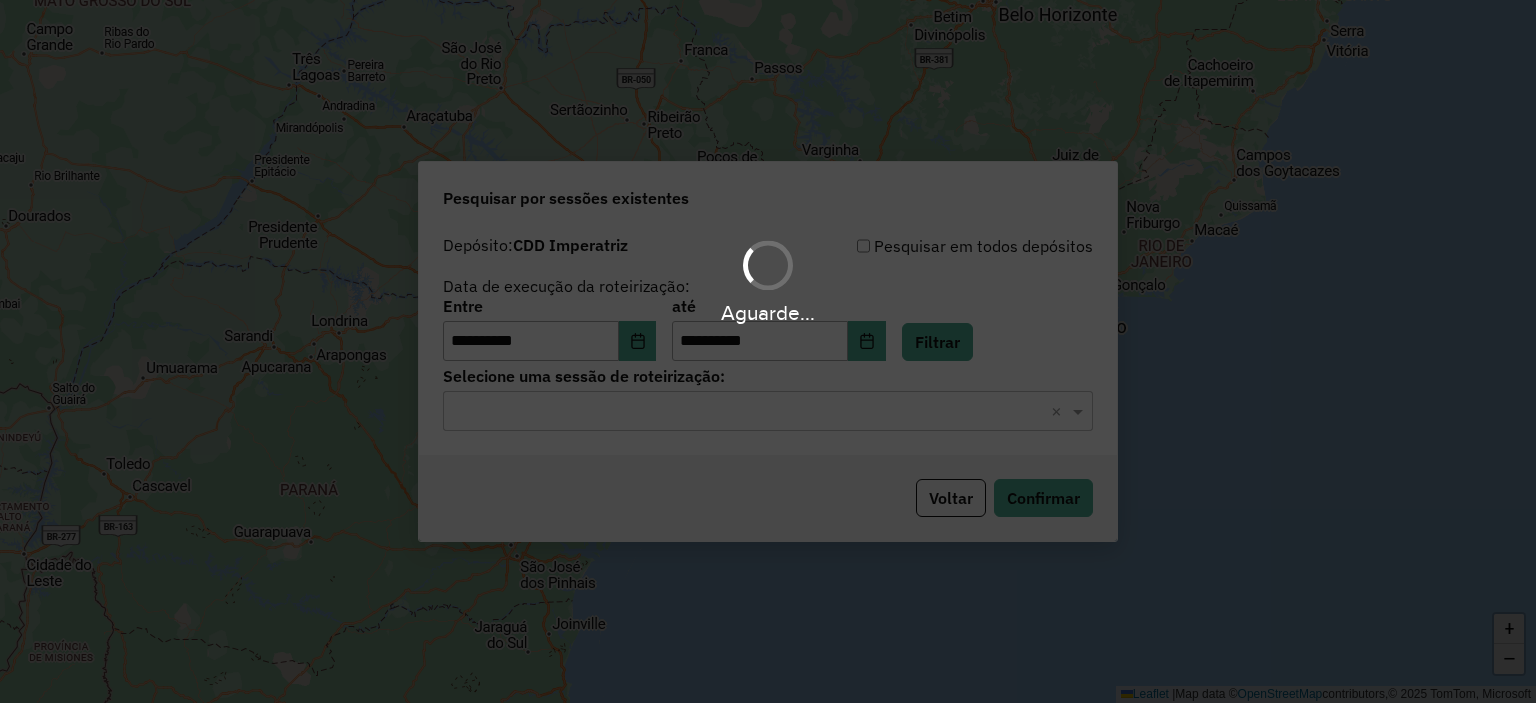 click on "**********" at bounding box center [768, 351] 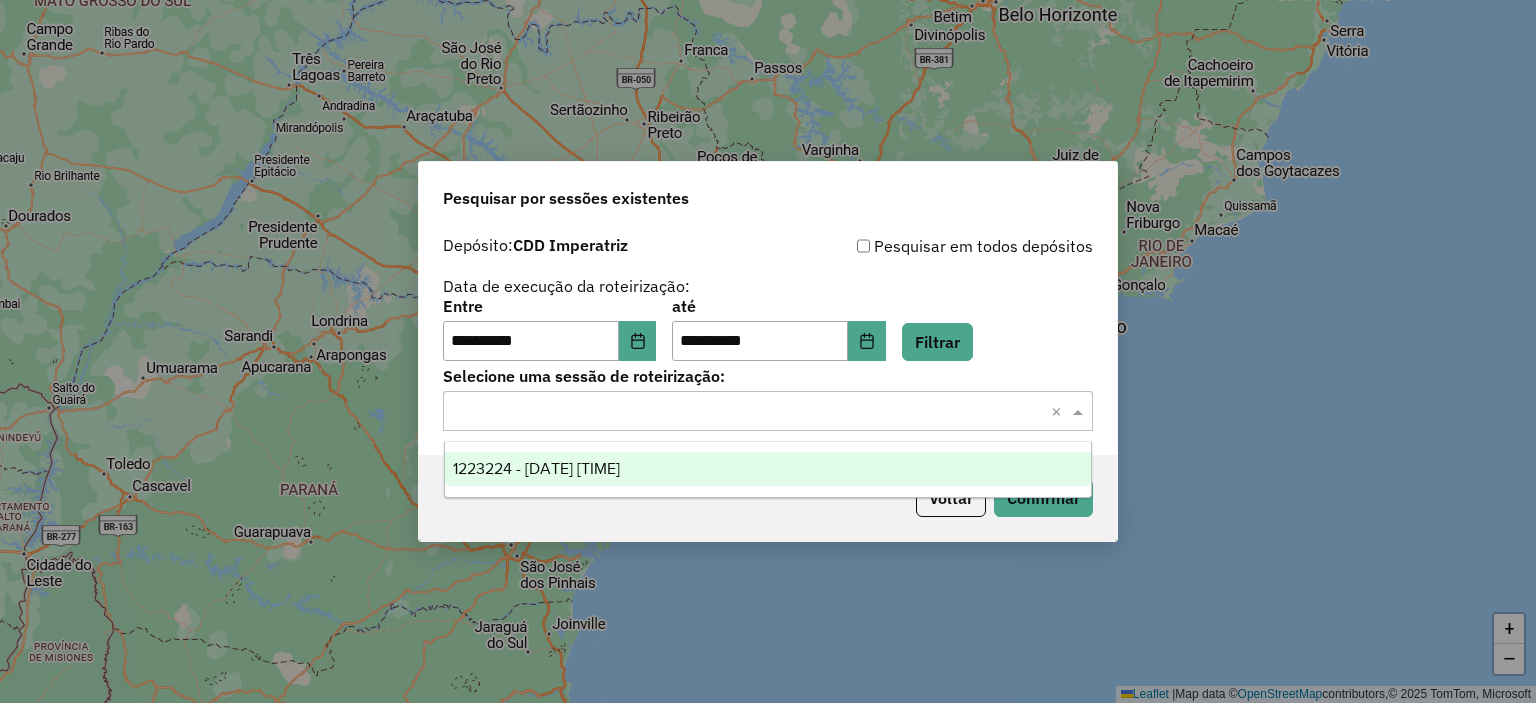 click on "Selecione uma sessão × ×" 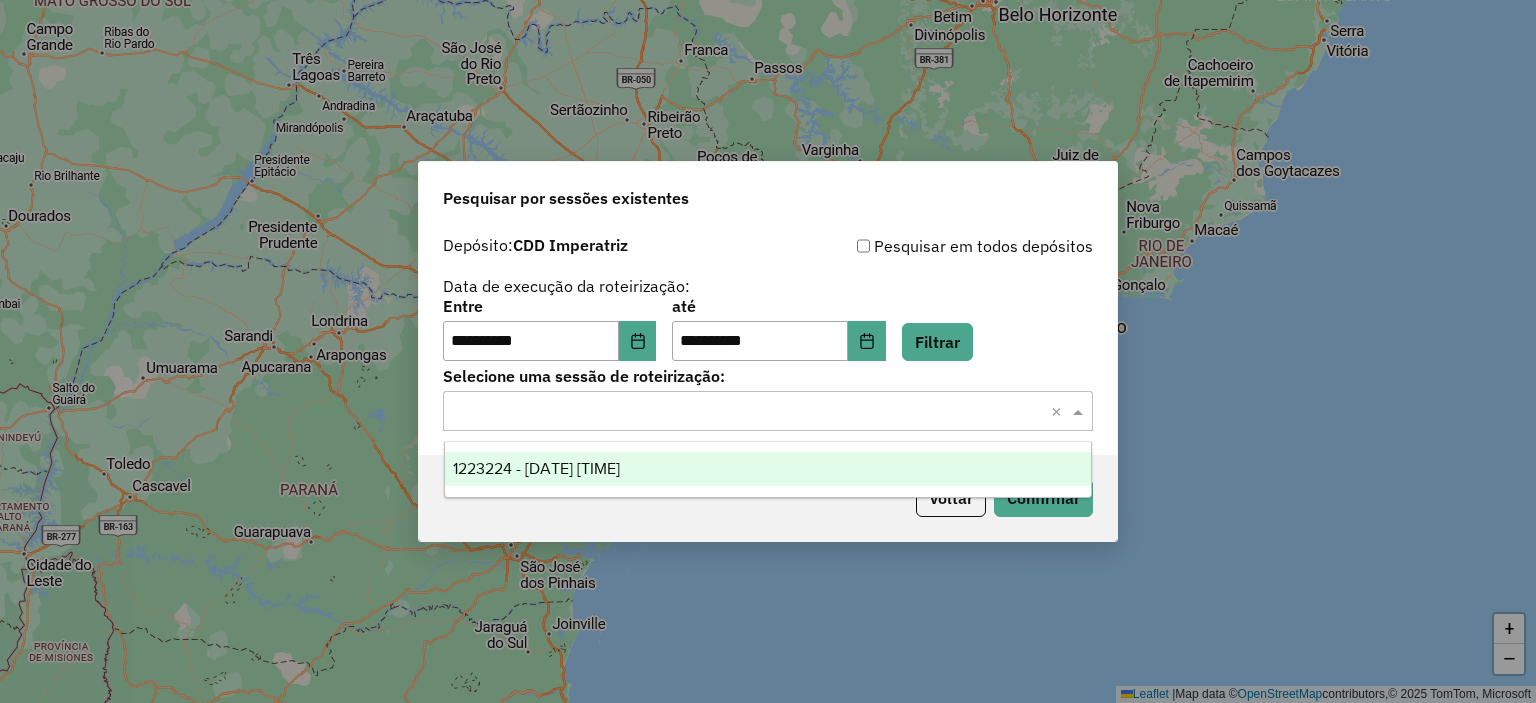 click on "1223224 - 04/08/2025 17:05" at bounding box center [536, 468] 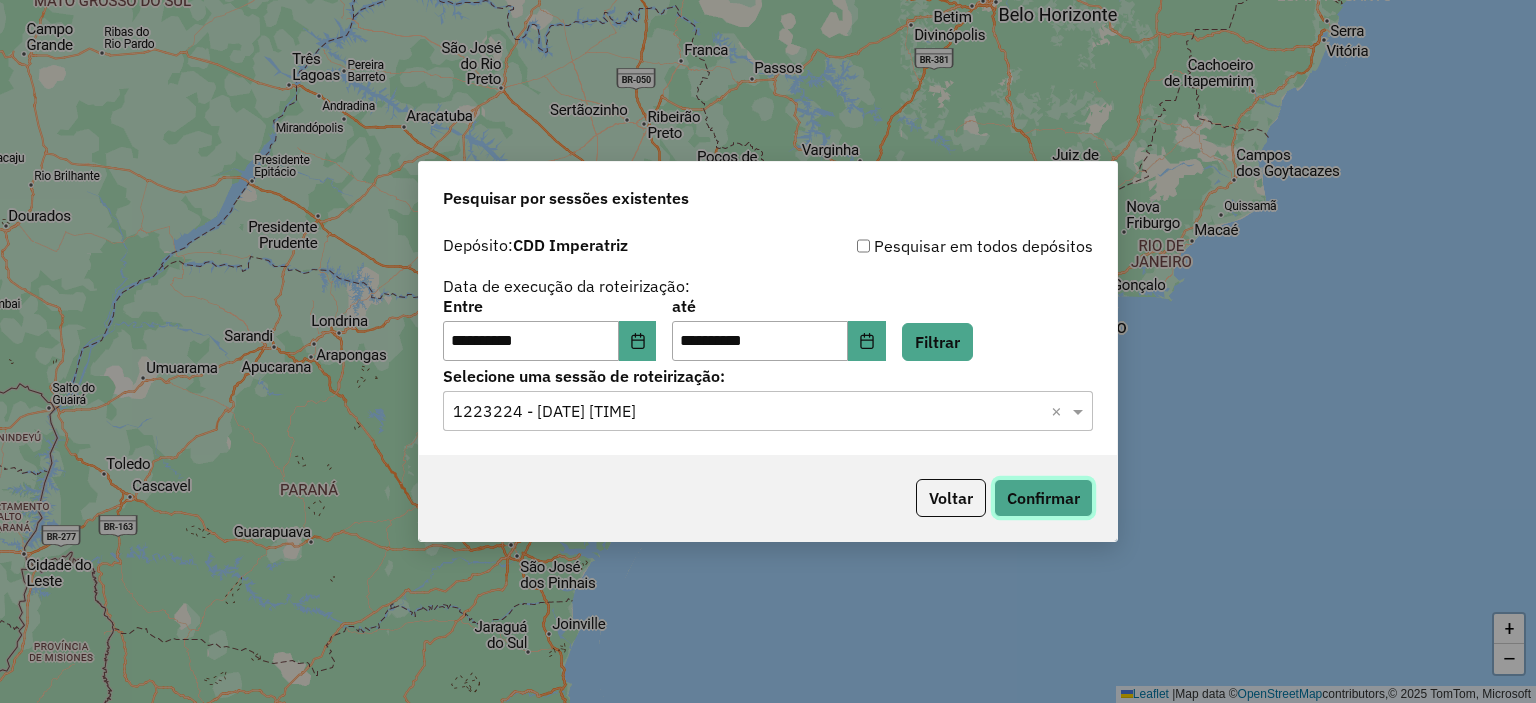 click on "Confirmar" 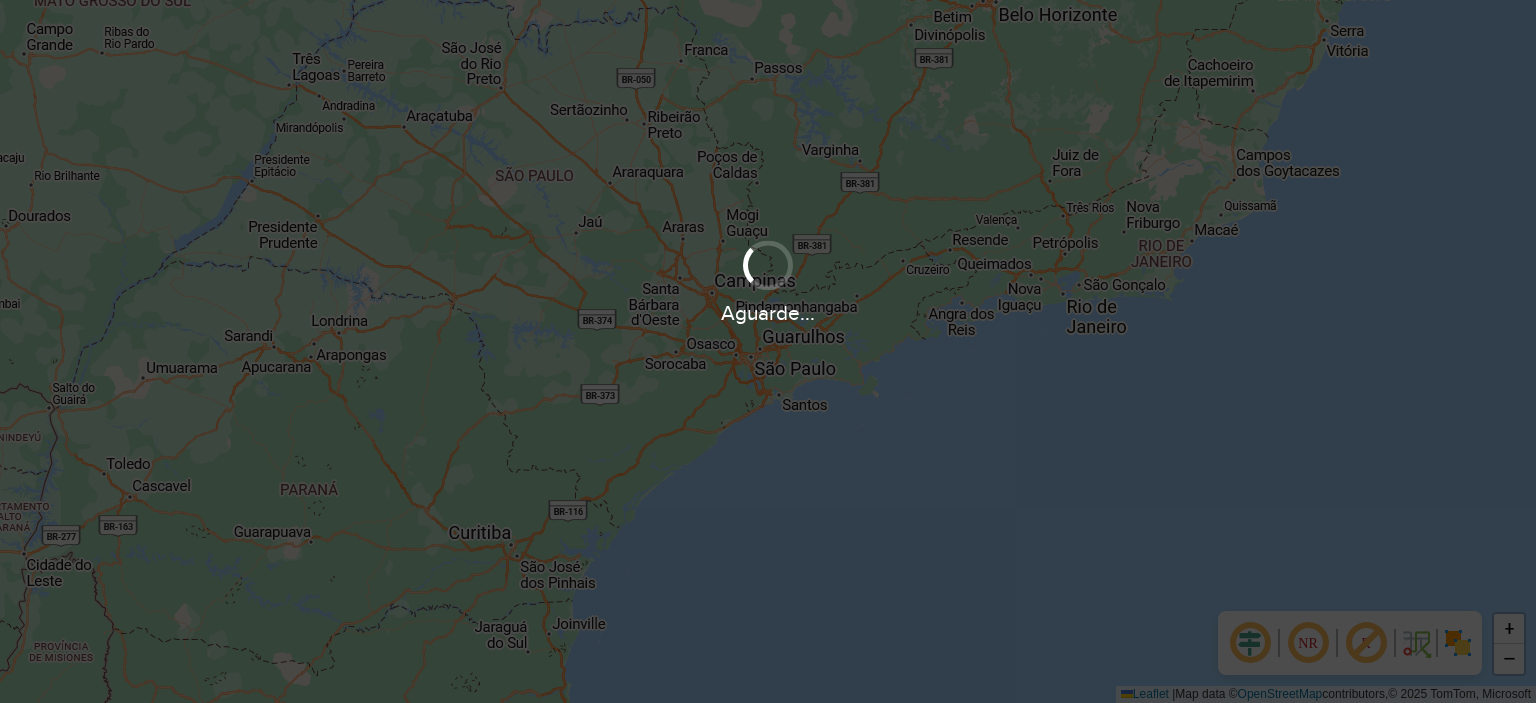 scroll, scrollTop: 0, scrollLeft: 0, axis: both 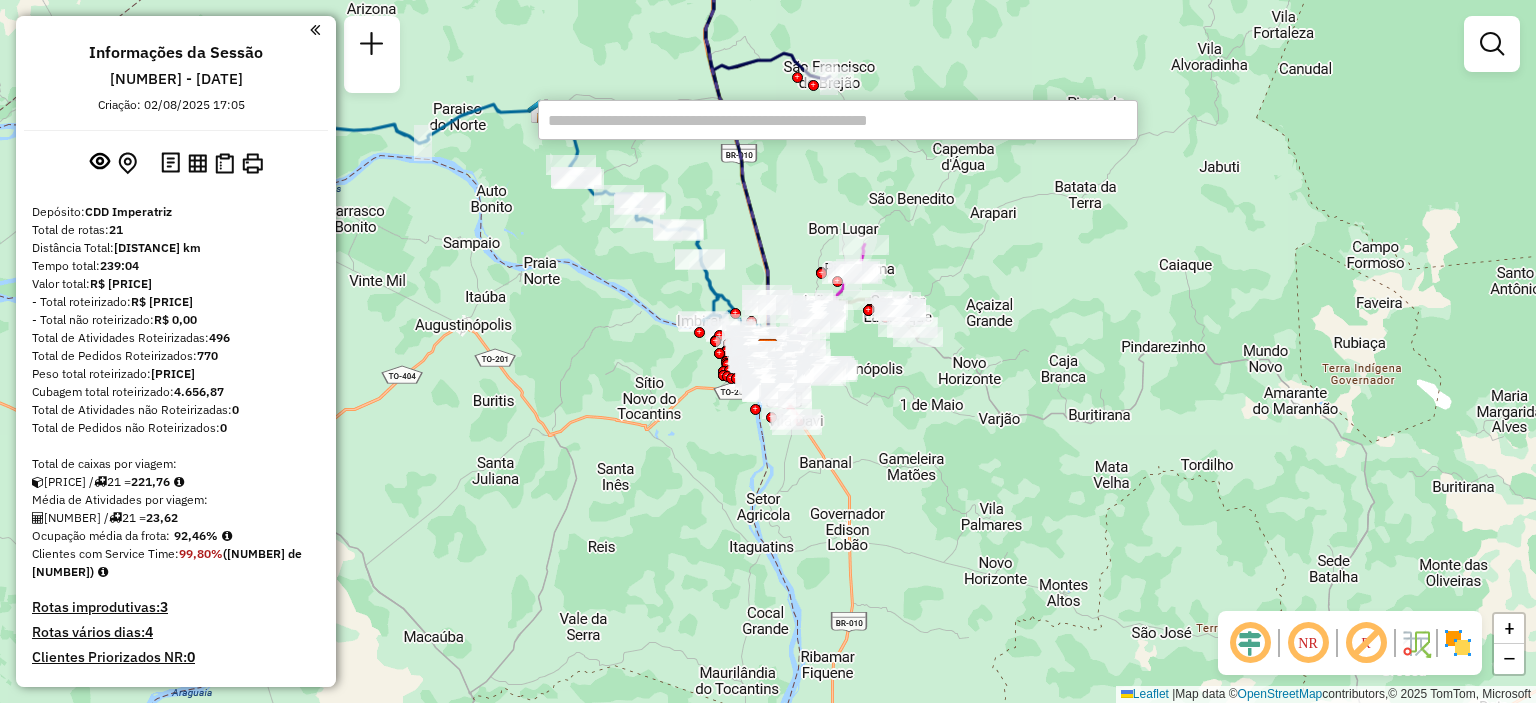 paste on "*****" 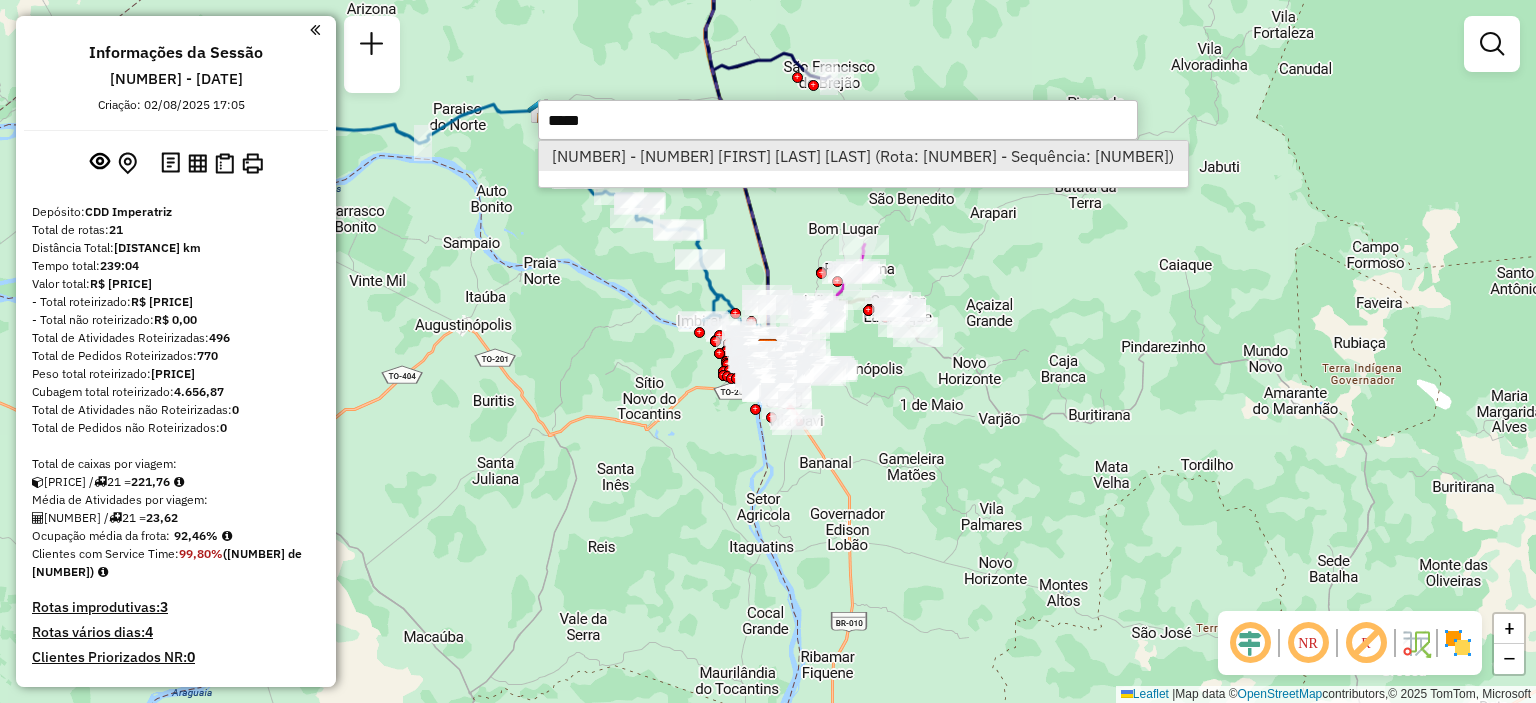type on "*****" 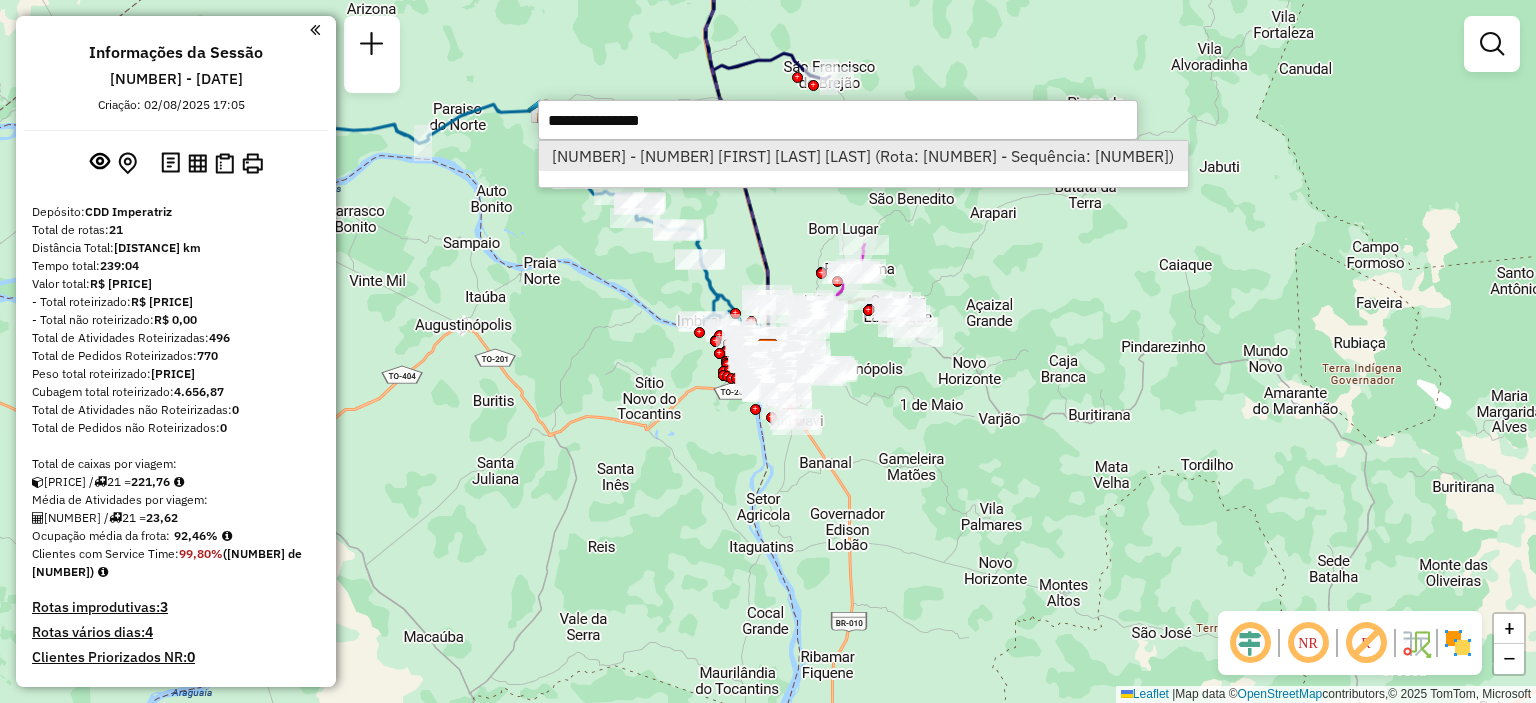 select on "**********" 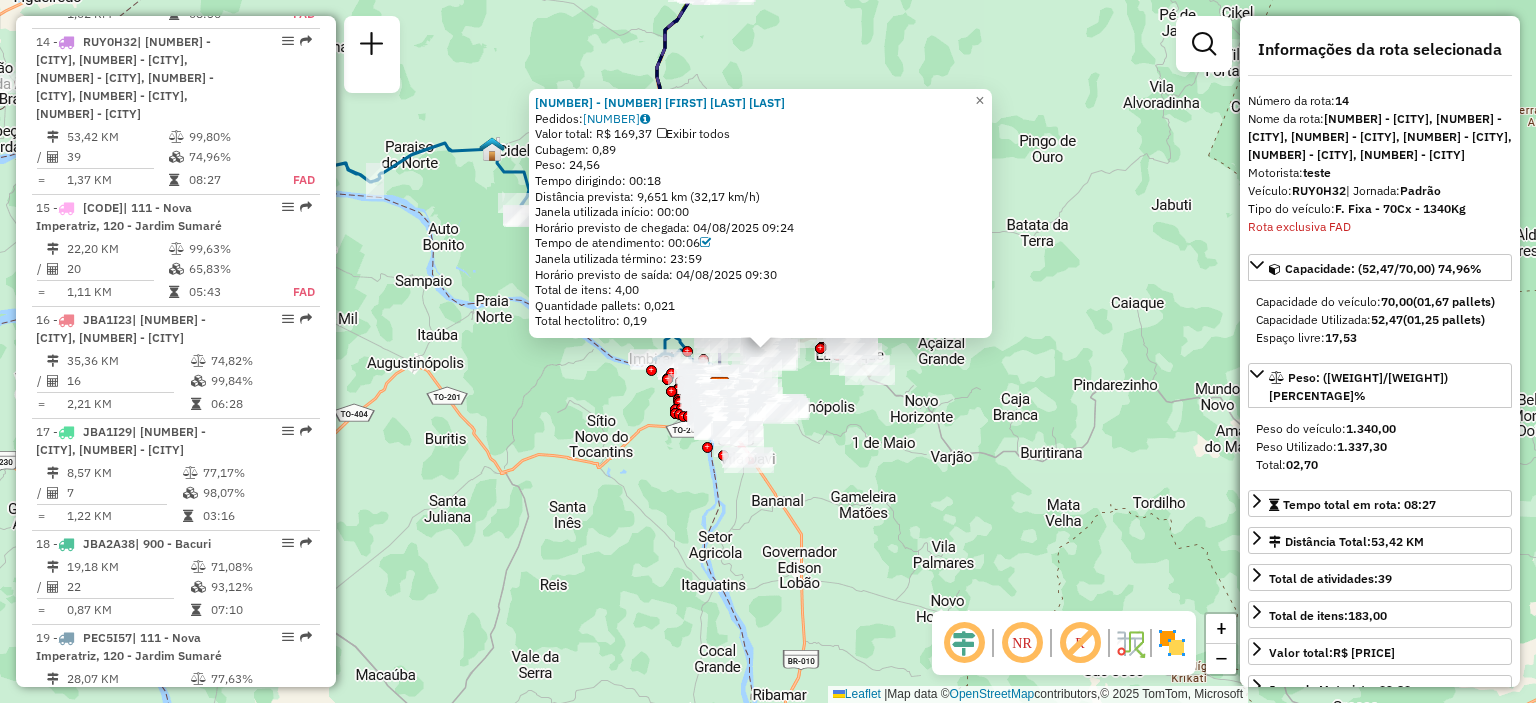 scroll, scrollTop: 2248, scrollLeft: 0, axis: vertical 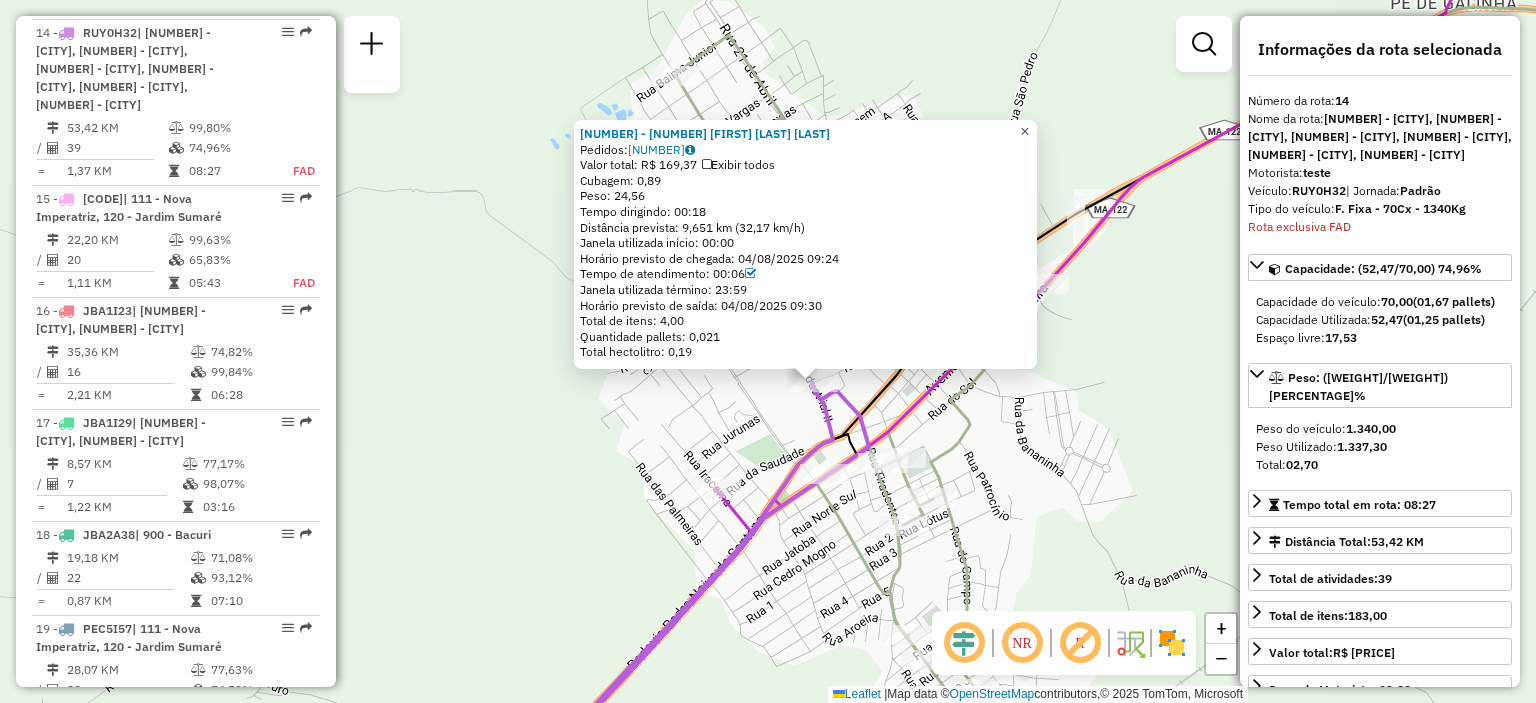 click on "×" 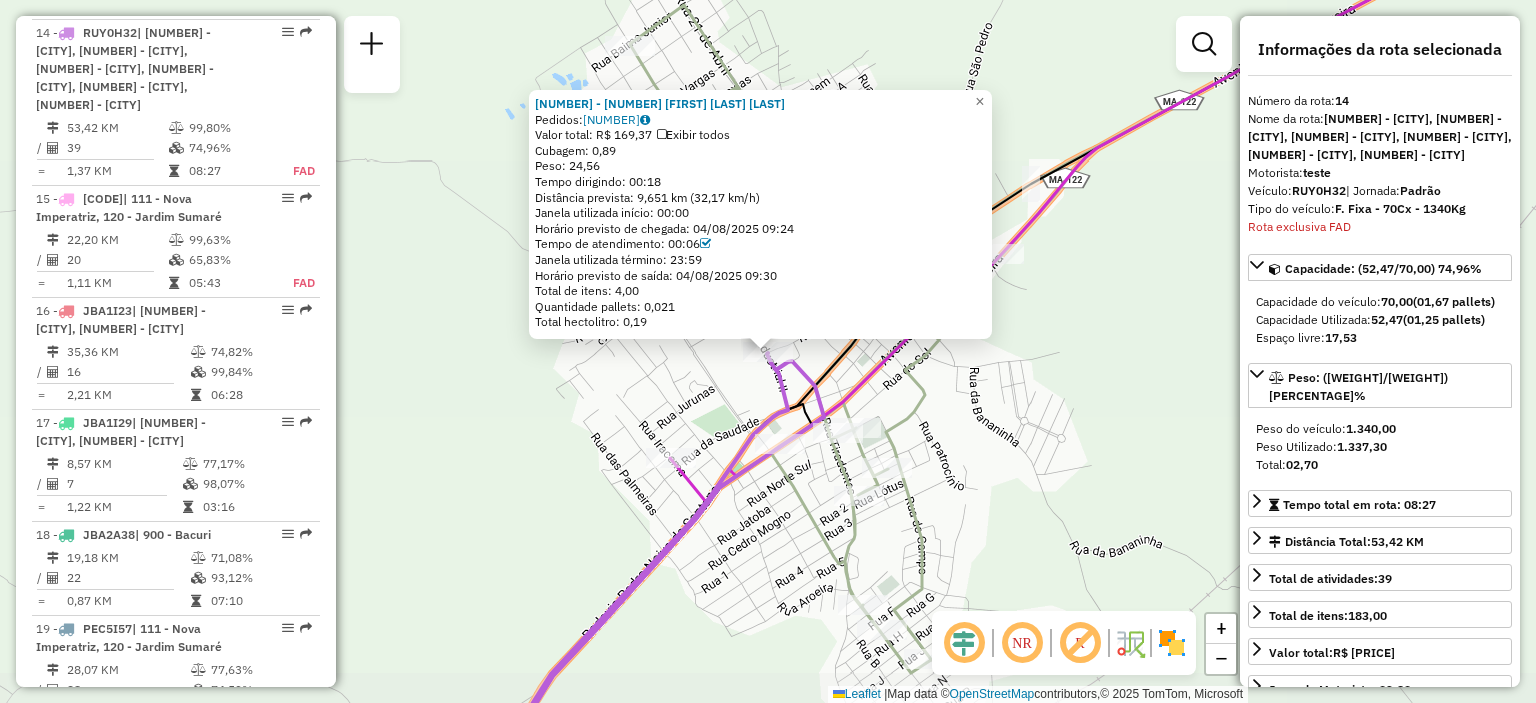 scroll, scrollTop: 2248, scrollLeft: 0, axis: vertical 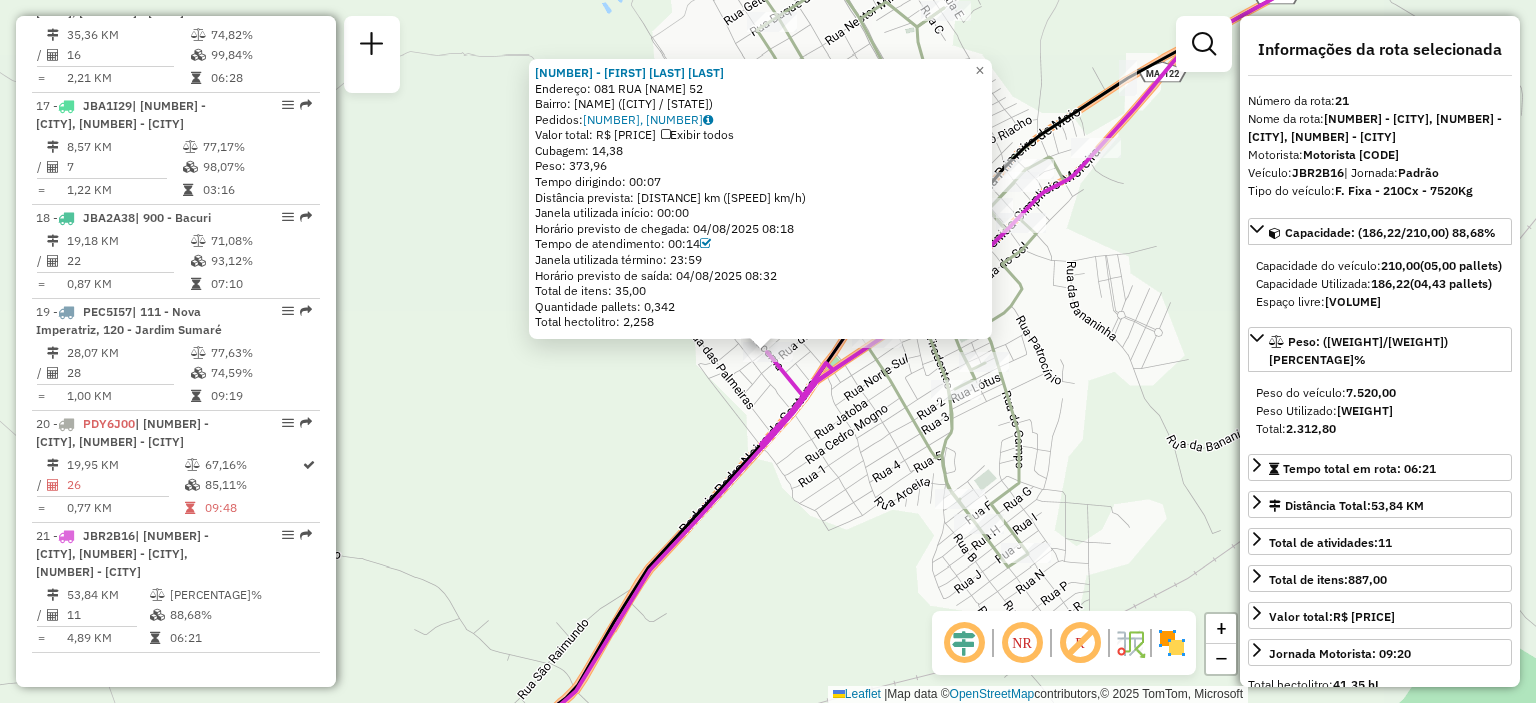 click on "[NUMBER] - [NUMBER] - [FIRST] [LAST] [LAST] Endereço: [NUMBER] [STREET] [NUMBER] Bairro: [NAME] ([CITY] / [STATE]) Pedidos: [NUMBER], [NUMBER] Valor total: R$ [PRICE] Exibir todos Cubagem: [VOLUME] Peso: [WEIGHT] Tempo dirigindo: [TIME] Distância prevista: [DISTANCE] km ([SPEED] km/h) Janela utilizada início: [TIME] Horário previsto de chegada: [DATE] [TIME] Tempo de atendimento: [TIME] Janela utilizada término: [TIME] Horário previsto de saída: [DATE] [TIME] Total de itens: [NUMBER] Quantidade pallets: [VOLUME] Total hectolitro: [VOLUME] × Janela de atendimento Grade de atendimento Capacidade Transportadoras Veículos Cliente Pedidos Rotas Selecione os dias de semana para filtrar as janelas de atendimento Seg Ter Qua Qui Sex Sáb Dom Informe o período da janela de atendimento: De: Até: Filtrar exatamente a janela do cliente Considerar janela de atendimento padrão Selecione os dias de semana para filtrar as grades de atendimento Seg Ter Qua Qui Sex Sáb" 